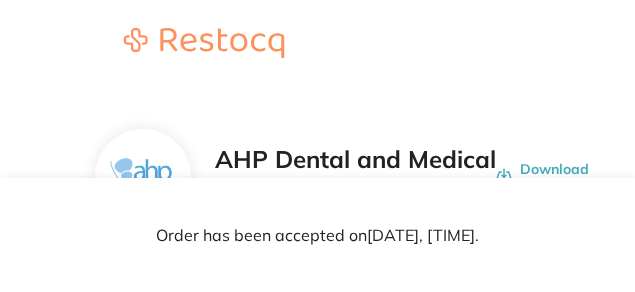scroll, scrollTop: 0, scrollLeft: 0, axis: both 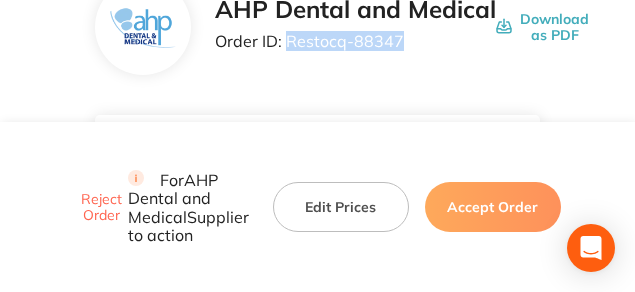 drag, startPoint x: 400, startPoint y: 41, endPoint x: 289, endPoint y: 46, distance: 111.11256 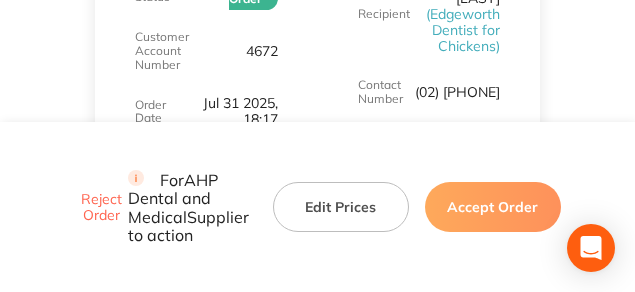 scroll, scrollTop: 400, scrollLeft: 0, axis: vertical 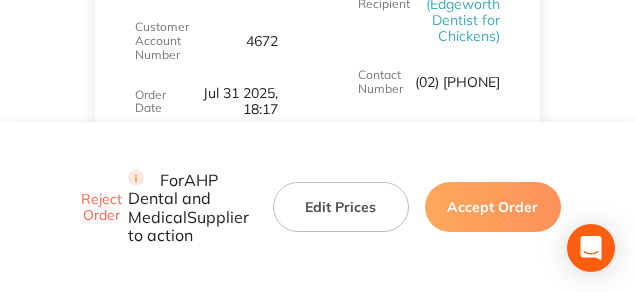 click on "Customer Details Recipient Dr Amit  Kalra  ( Edgeworth Dentist for Chickens ) Contact Number (02) 4953 0016 Emaill admin@edgeworthdentalcare.com.au Address Unit 2, 747 Main Road,  Edgeworth NSW 2285" at bounding box center (429, 76) 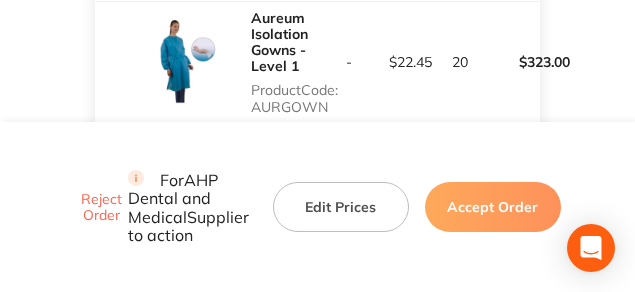 scroll, scrollTop: 750, scrollLeft: 0, axis: vertical 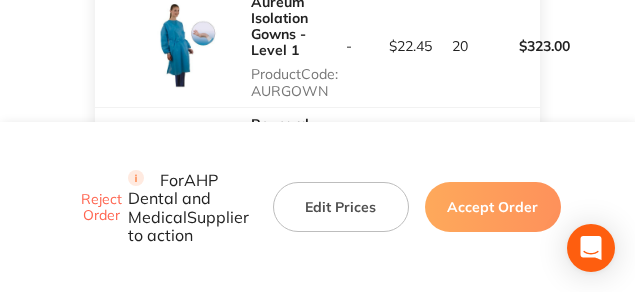 click on "AHP Dental and Medical Order ID: Restocq- 88347 Download as PDF Order Details Order Status New Order Customer Account Number 4672 Order Date Jul 31 2025, 18:17 Total  $739.88 Customer Details Recipient Dr Amit  Kalra  ( Edgeworth Dentist for Chickens ) Contact Number (02) 4953 0016 Emaill admin@edgeworthdentalcare.com.au Address Unit 2, 747 Main Road,  Edgeworth NSW 2285  Item Contract Price Excl. GST RRP Price Excl. GST Quantity Total Aureum Isolation Gowns - Level 1 Product   Code:  AURGOWN - $22.45 20 $323.00 Reynard Neutral Detergent Wipes Flat Pack Product   Code:  NDW - $4.62 60 $214.80 ADM Frostbite Cold Spray Product   Code:  ADMFBS - $22.45 4 $86.36 Microshield 4% Chlorhexidine Surgical Hand Wash 500ml Bottle - No Pump Product   Code:  JJ61351 - $16.15 3 $48.46 Message: - Sub Total Excl. GST $672.62 % GST $67.26 Sub Total  ( 4  Items) $739.88 Aureum Isolation Gowns - Level 1 Product Code:  AURGOWN Contract Price Excl. GST - RRP Price Excl. GST $22.45 Quantity 20 Product Code:  NDW - $4.62 Quantity 60" at bounding box center (317, 122) 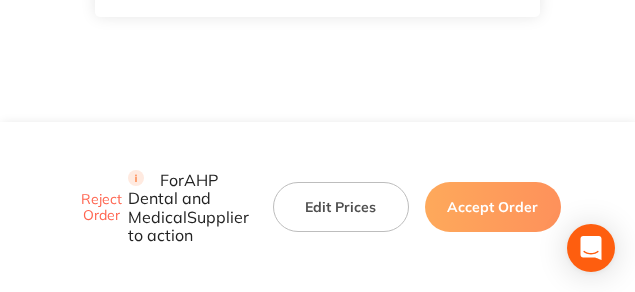scroll, scrollTop: 1500, scrollLeft: 0, axis: vertical 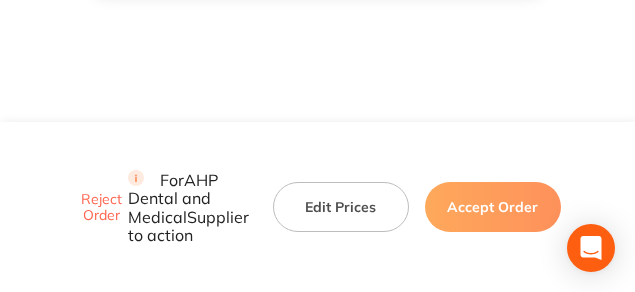click on "Accept Order" at bounding box center [493, 207] 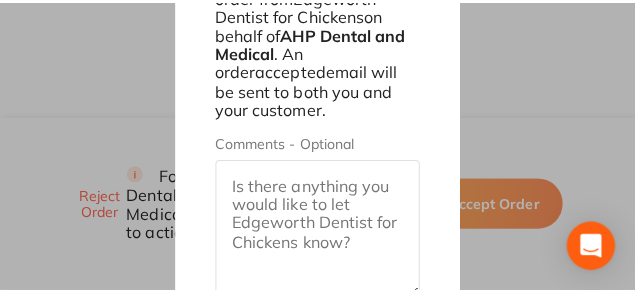 scroll, scrollTop: 1328, scrollLeft: 0, axis: vertical 